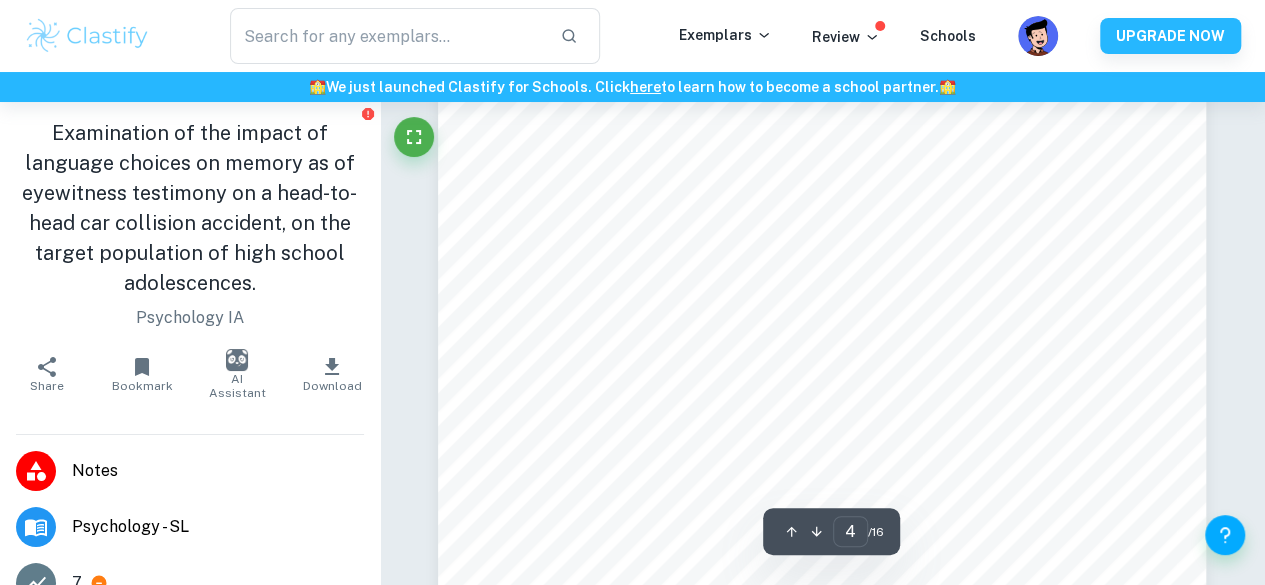 scroll, scrollTop: 3832, scrollLeft: 0, axis: vertical 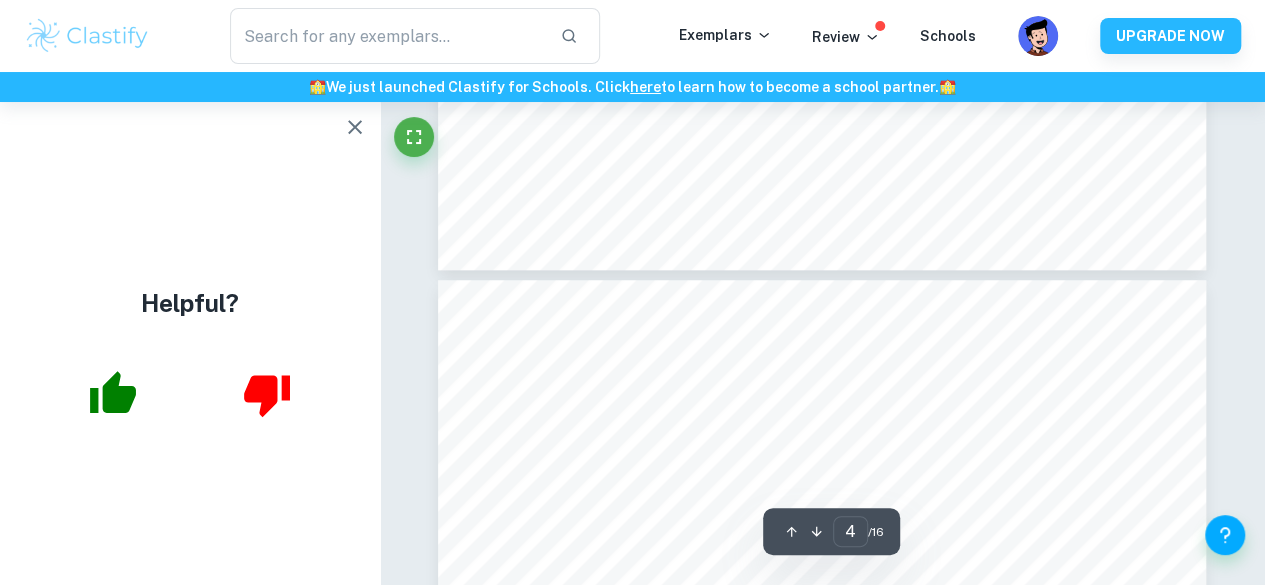 type on "5" 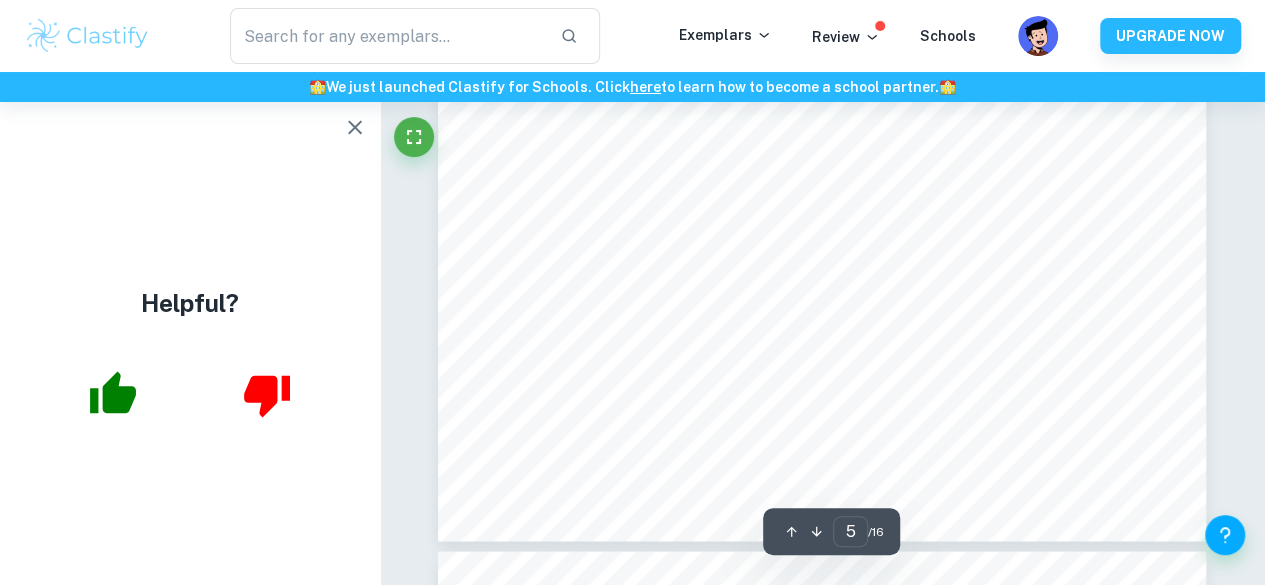 scroll, scrollTop: 5304, scrollLeft: 0, axis: vertical 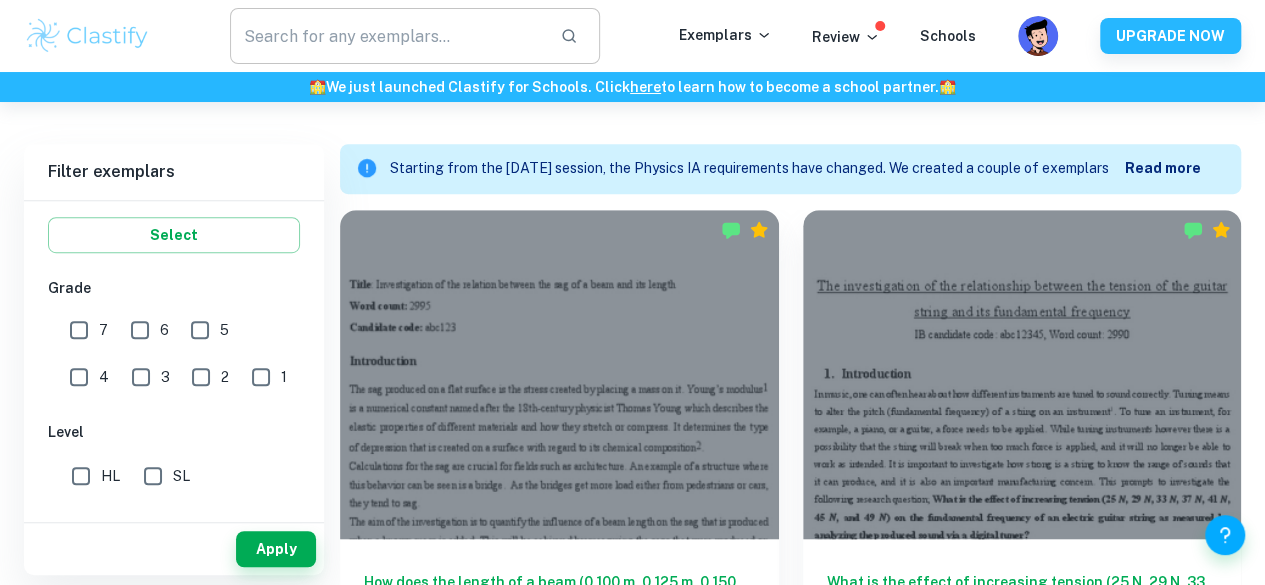 click at bounding box center (387, 36) 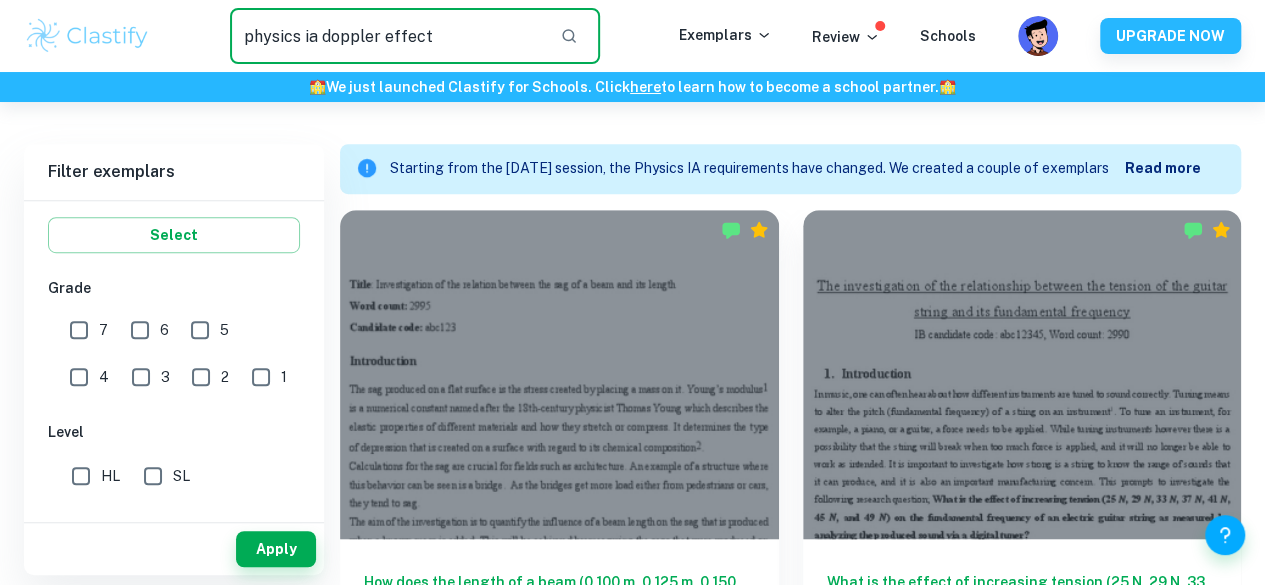 type on "physics ia doppler effect" 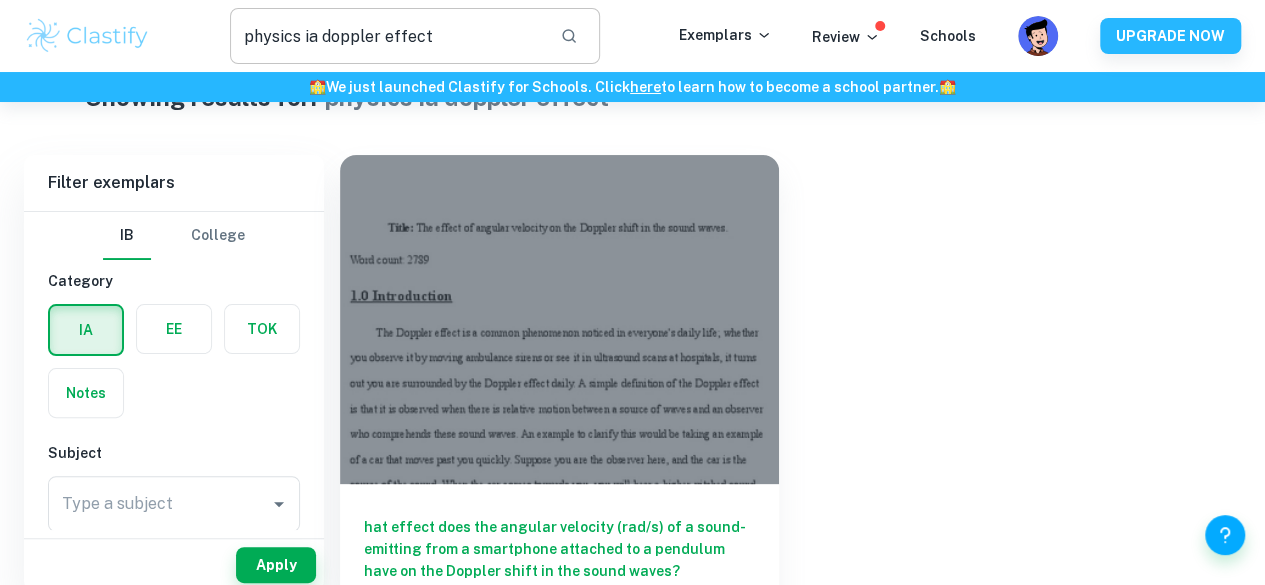 scroll, scrollTop: 102, scrollLeft: 0, axis: vertical 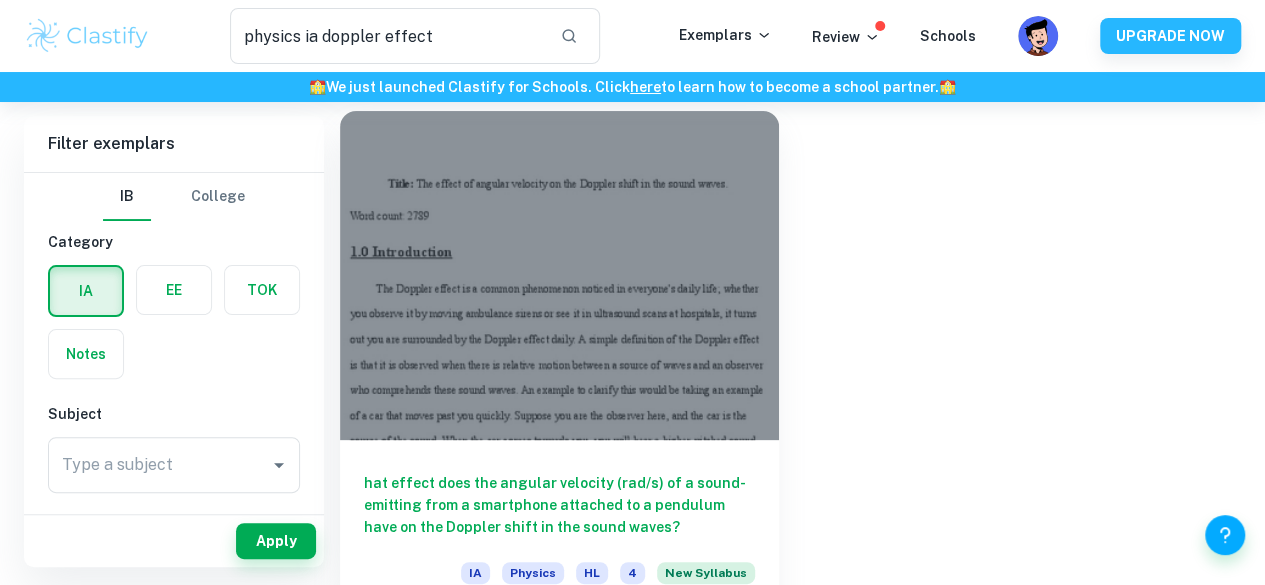 click at bounding box center (559, 275) 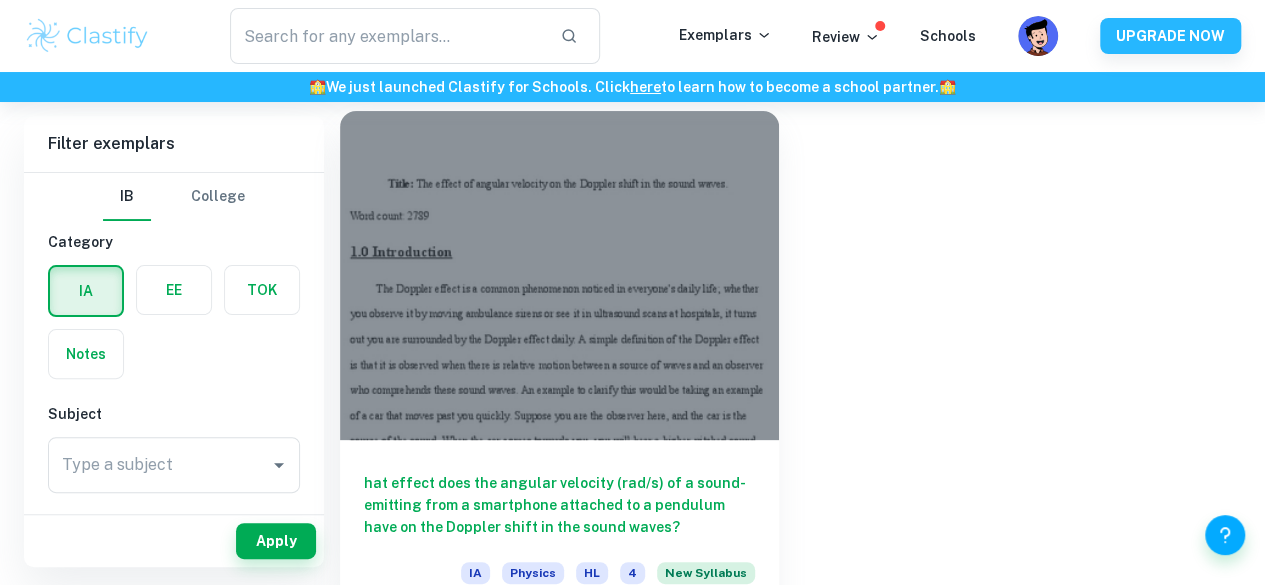 scroll, scrollTop: 0, scrollLeft: 0, axis: both 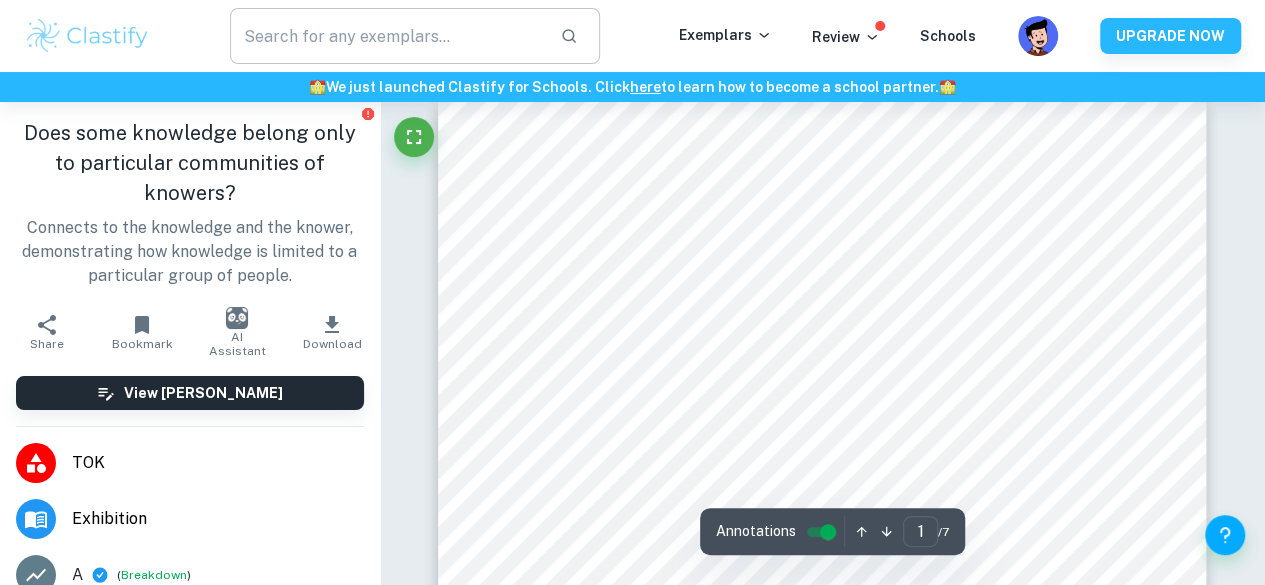 click at bounding box center (387, 36) 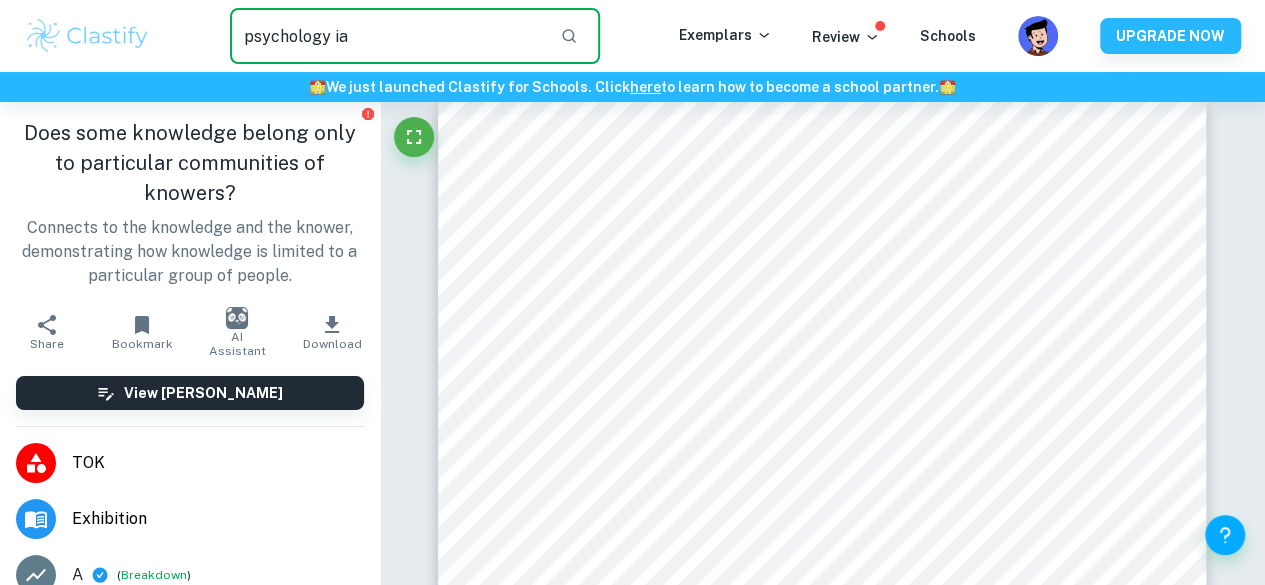 type on "psychology ia" 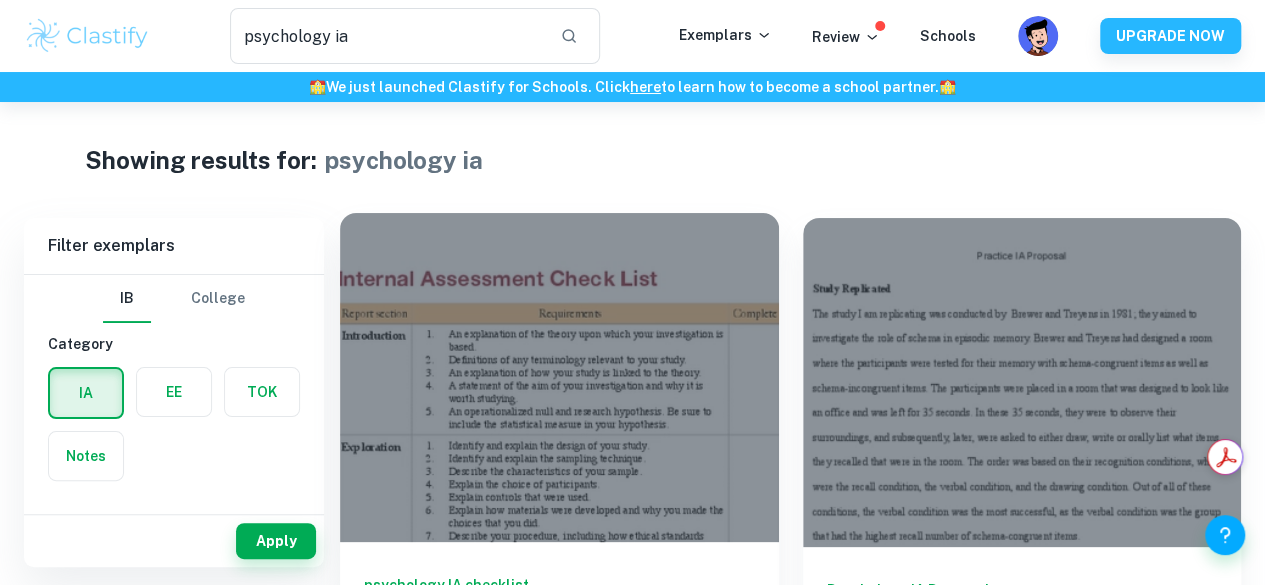 click at bounding box center [559, 377] 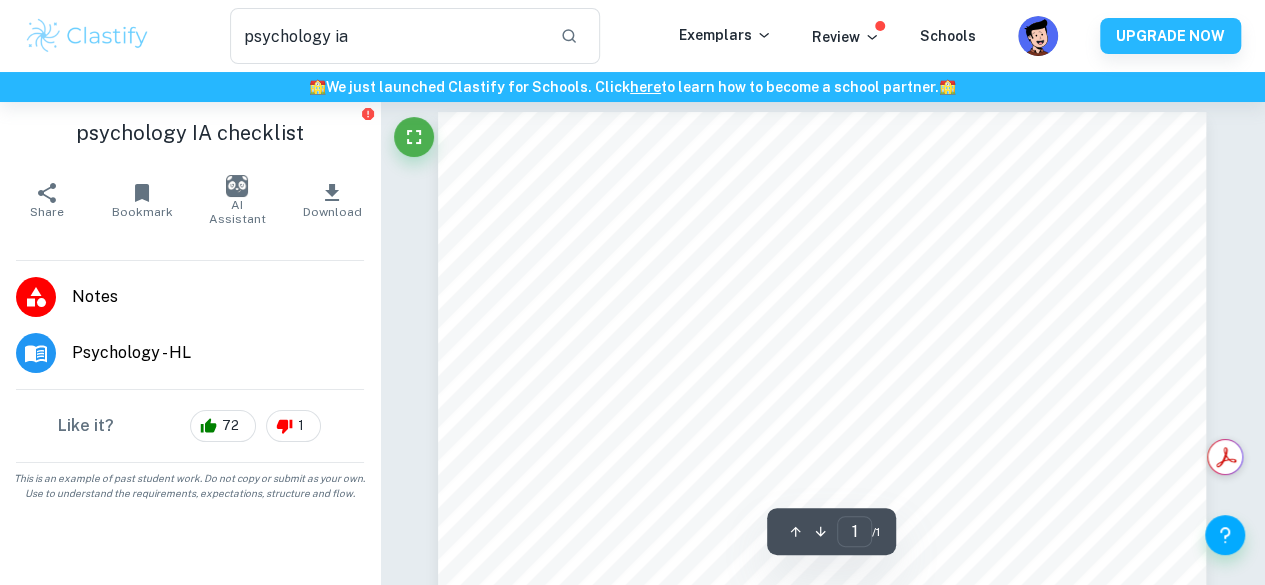 scroll, scrollTop: 0, scrollLeft: 0, axis: both 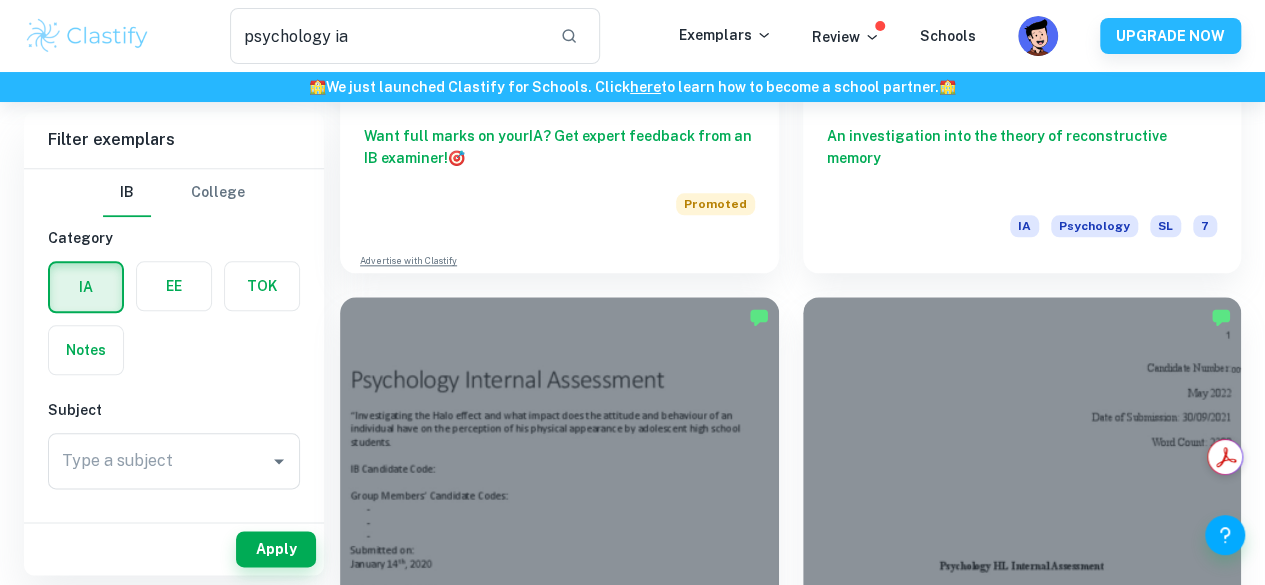 click at bounding box center [559, 1522] 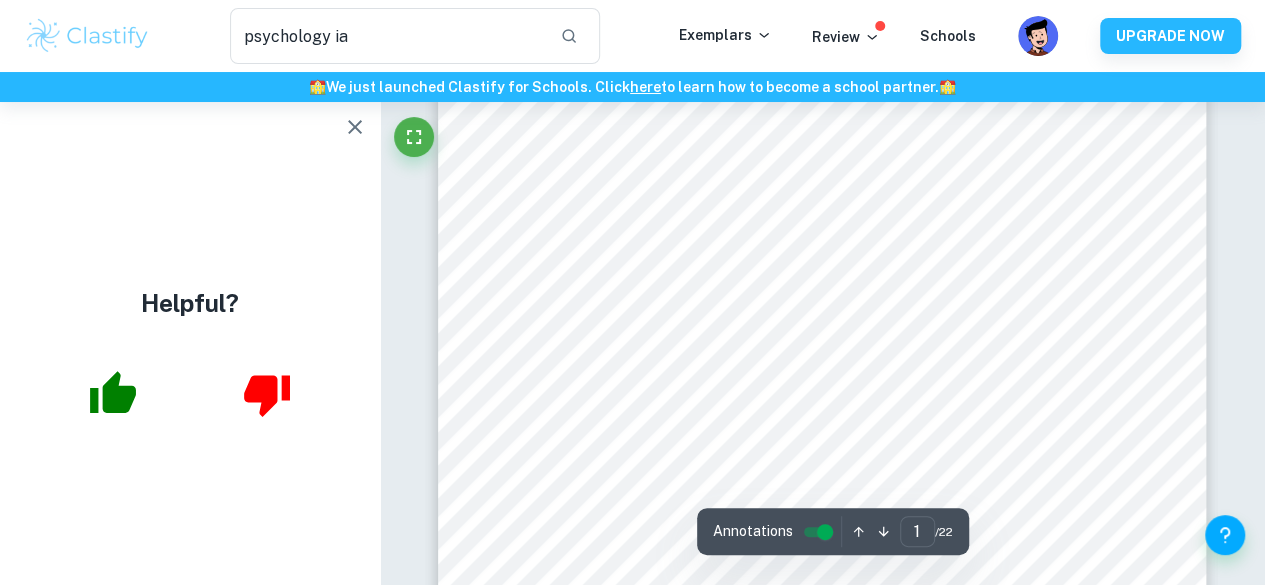 scroll, scrollTop: 120, scrollLeft: 0, axis: vertical 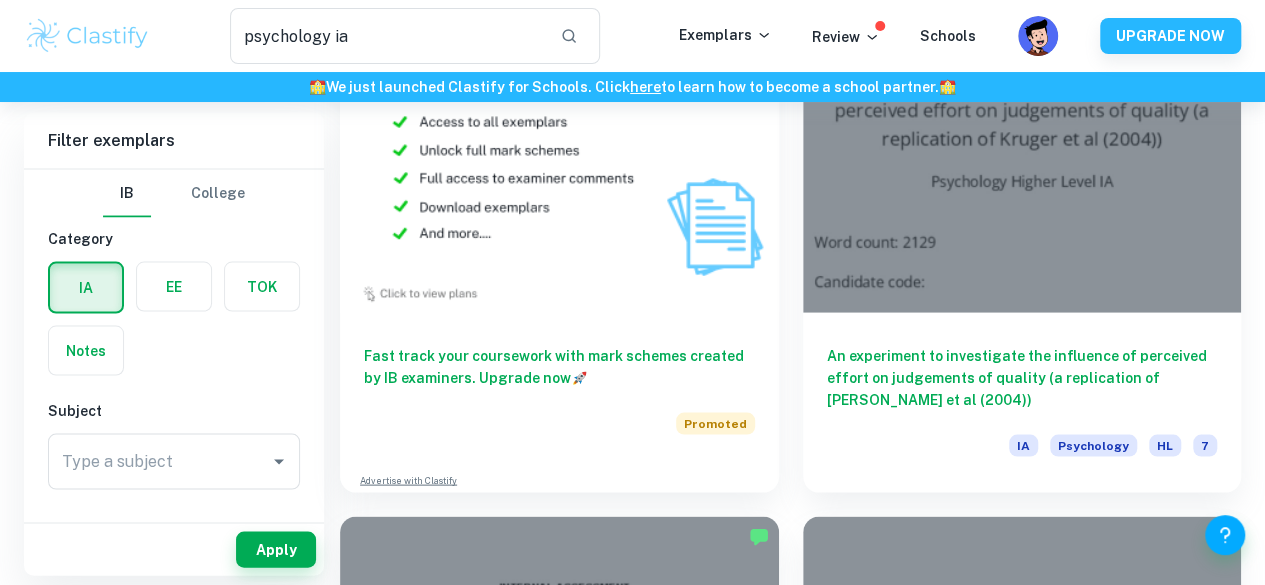 click on "A replication of Bransford and Johnson (1972) study IA Psychology SL 6" at bounding box center (559, 2528) 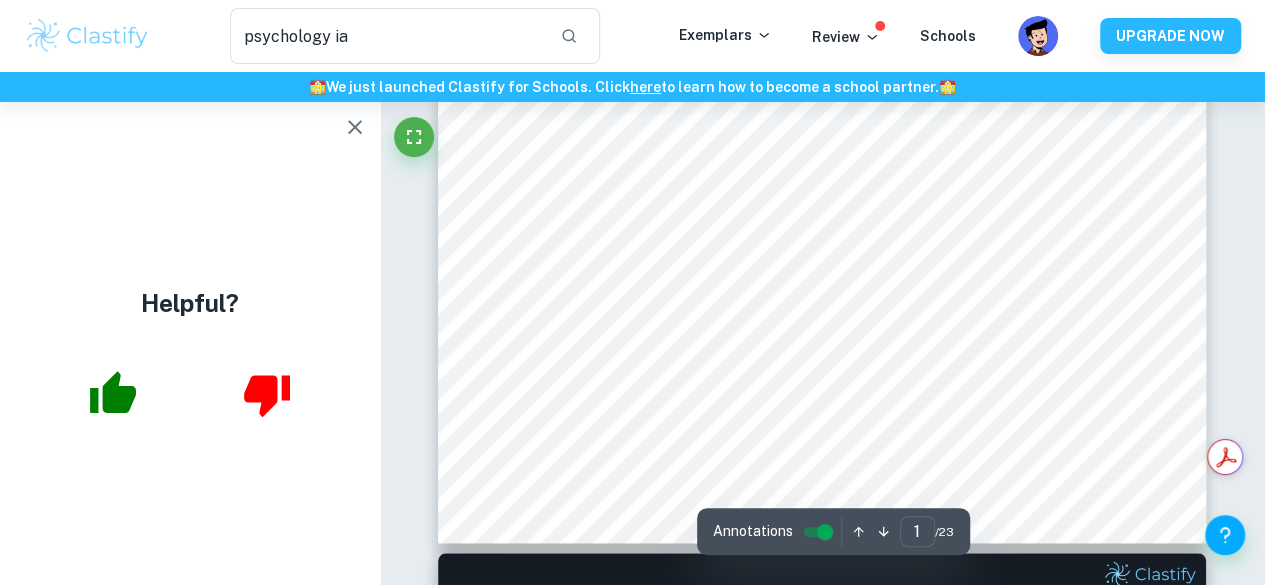 scroll, scrollTop: 618, scrollLeft: 0, axis: vertical 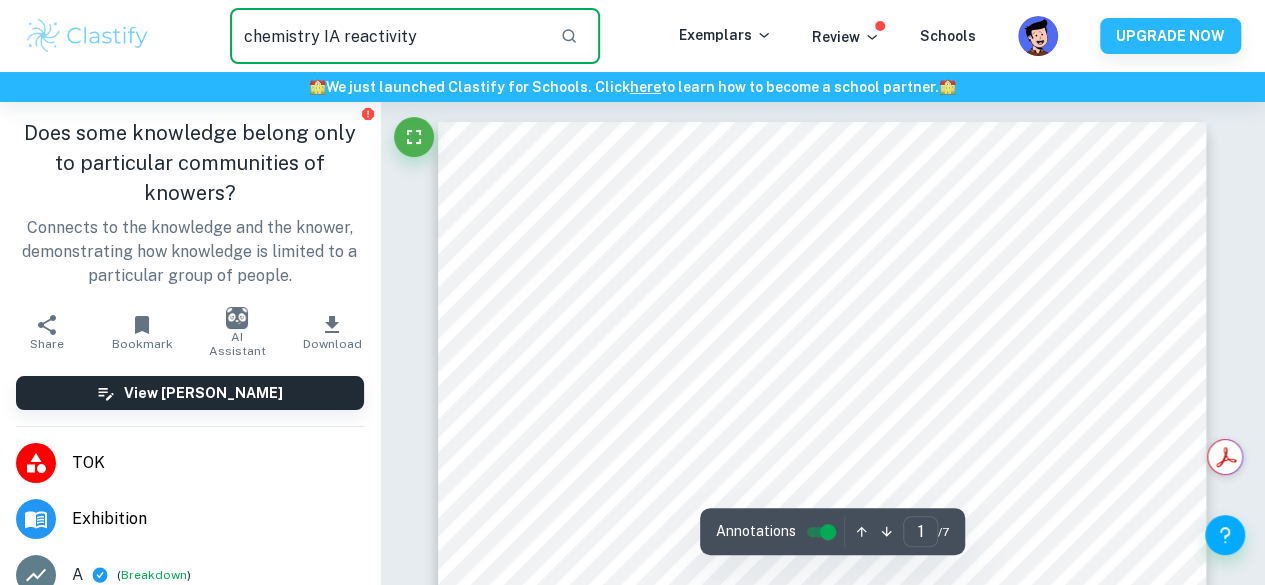 type on "chemistry IA reactivity" 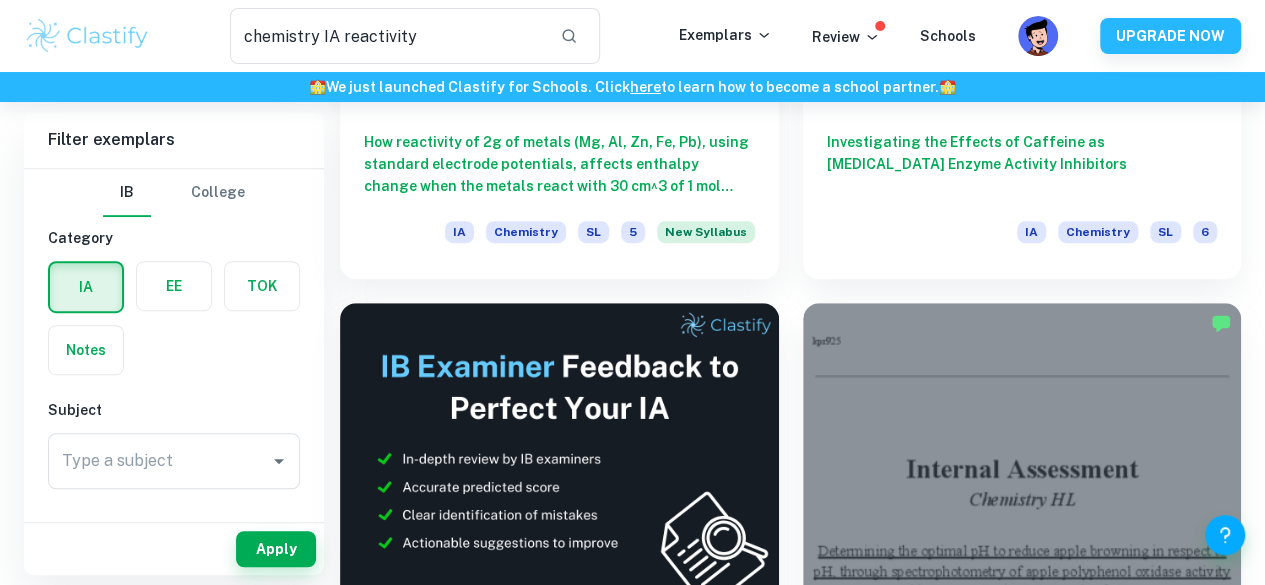 scroll, scrollTop: 464, scrollLeft: 0, axis: vertical 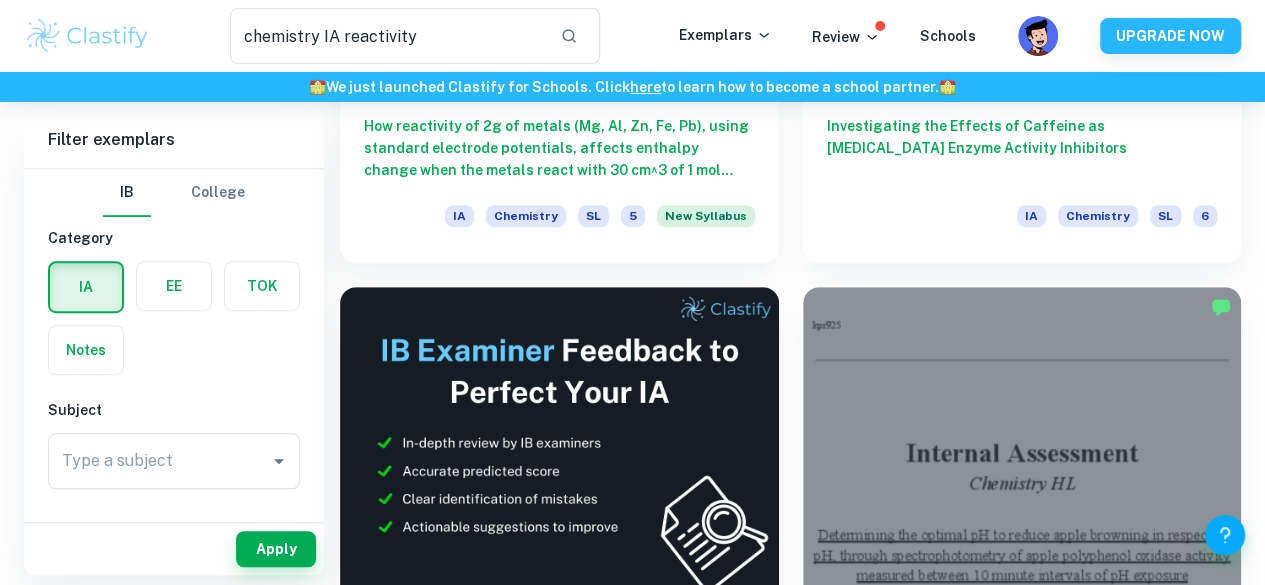 click at bounding box center (559, 979) 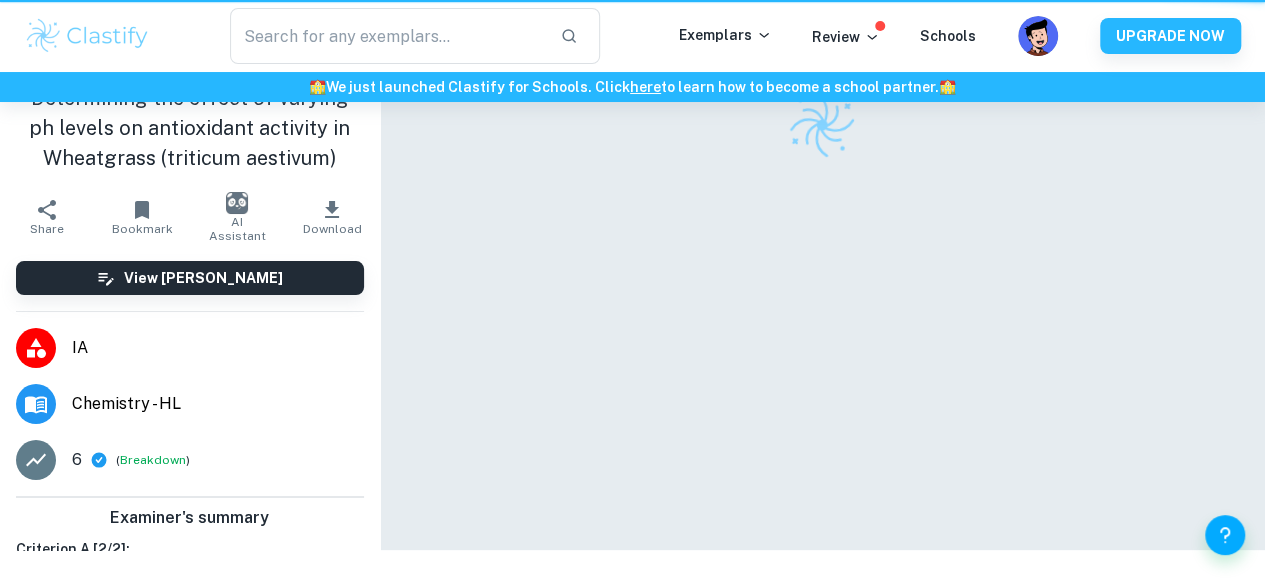 scroll, scrollTop: 0, scrollLeft: 0, axis: both 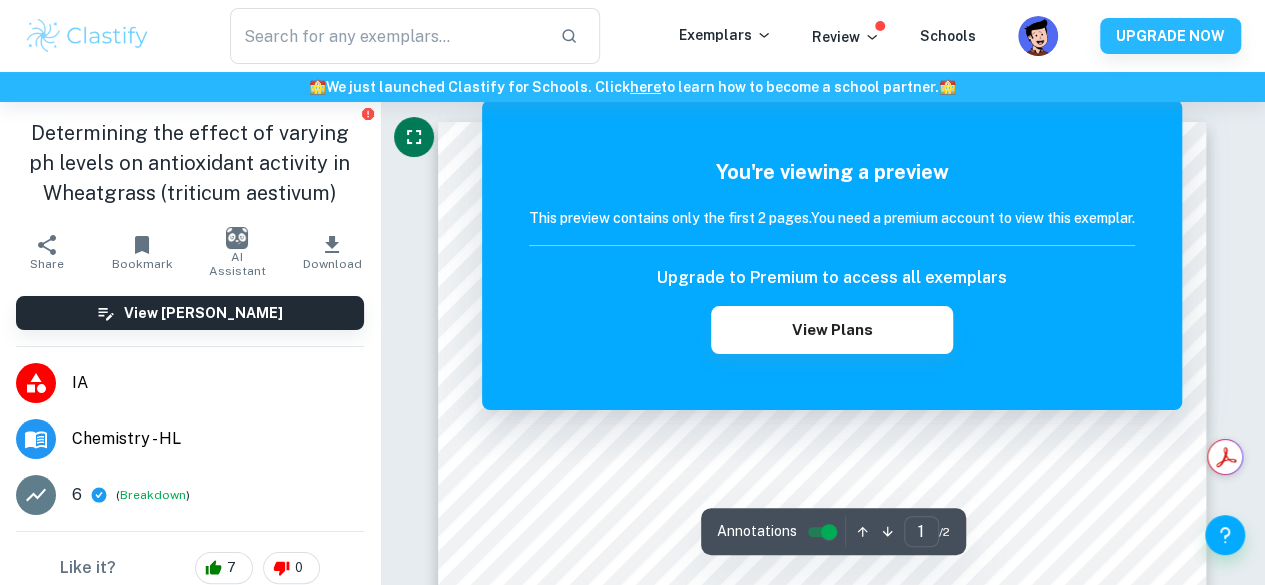 click 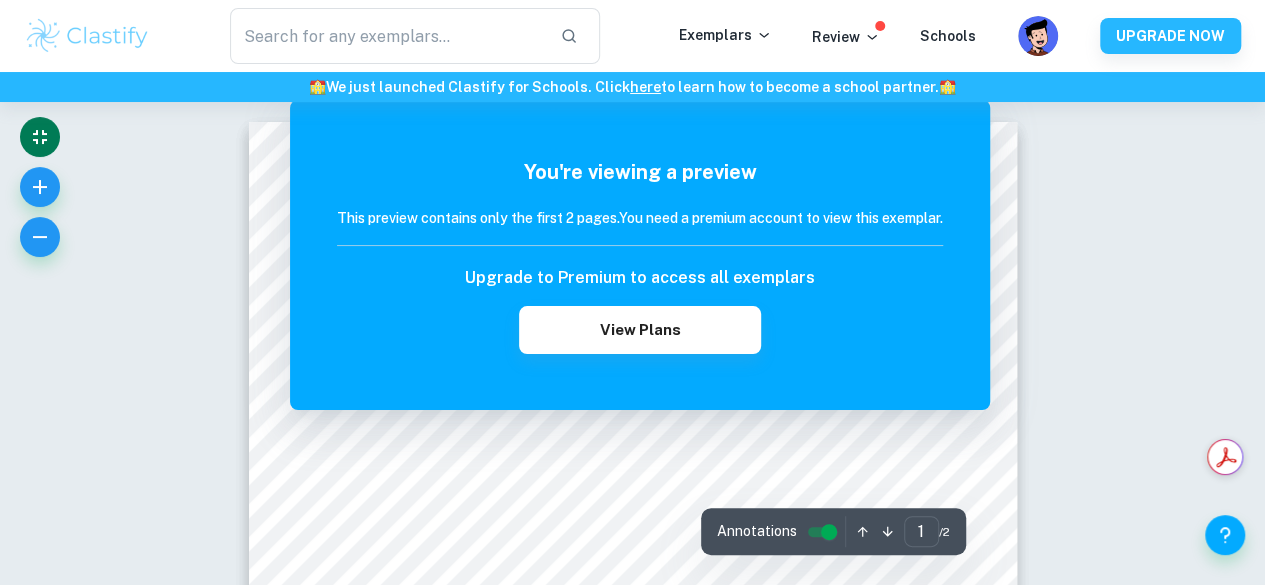 click 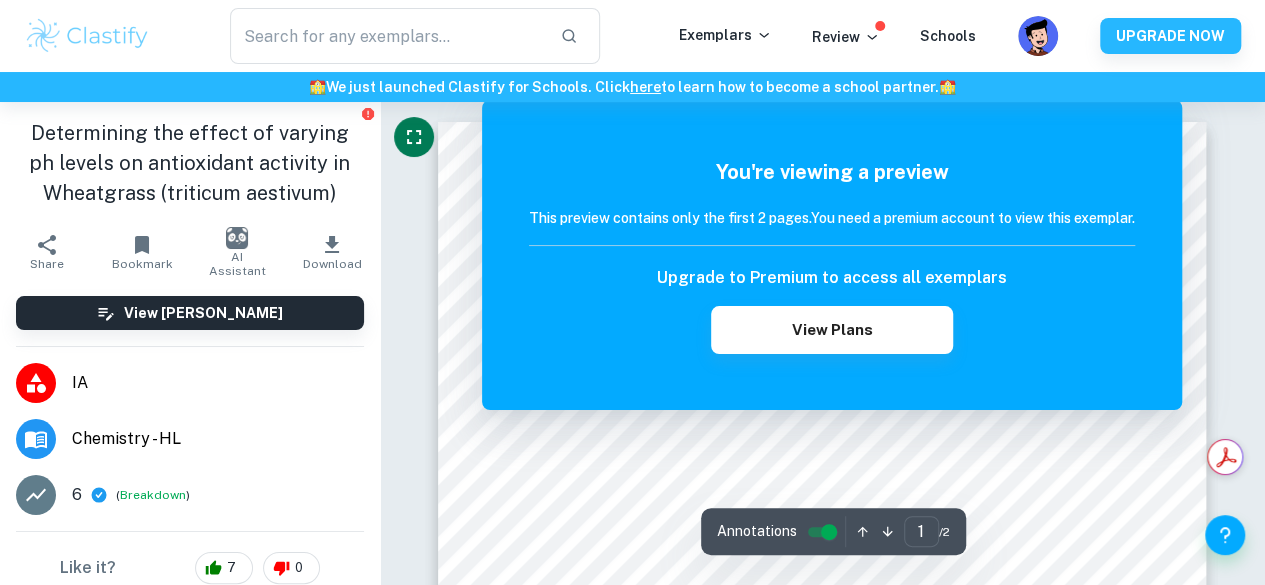 click 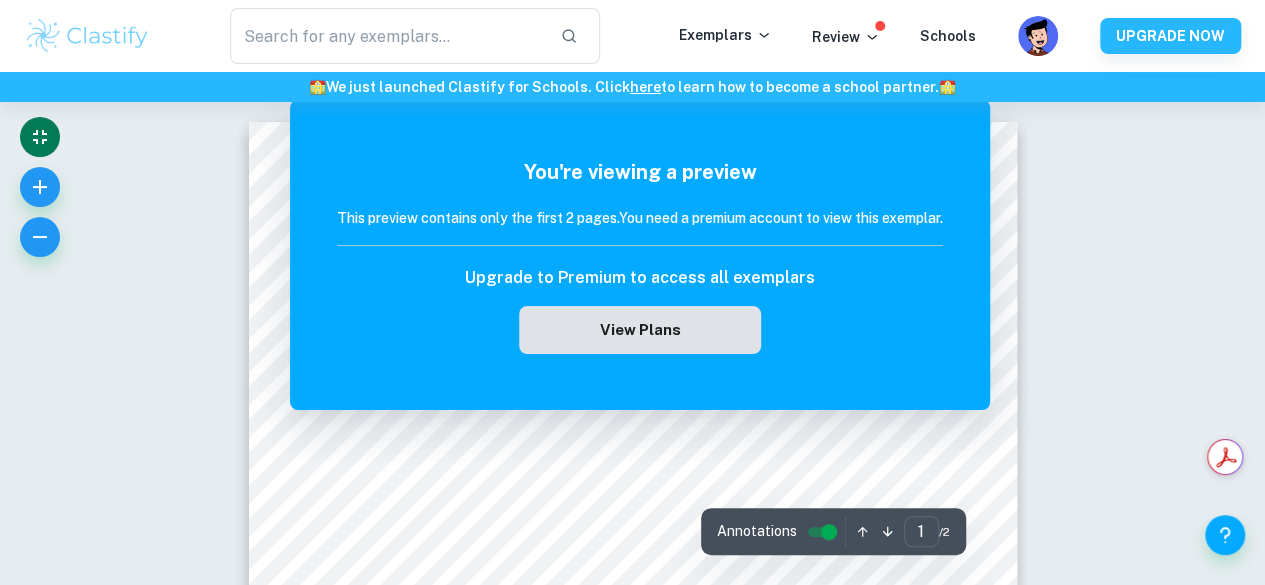 click on "View Plans" at bounding box center (640, 330) 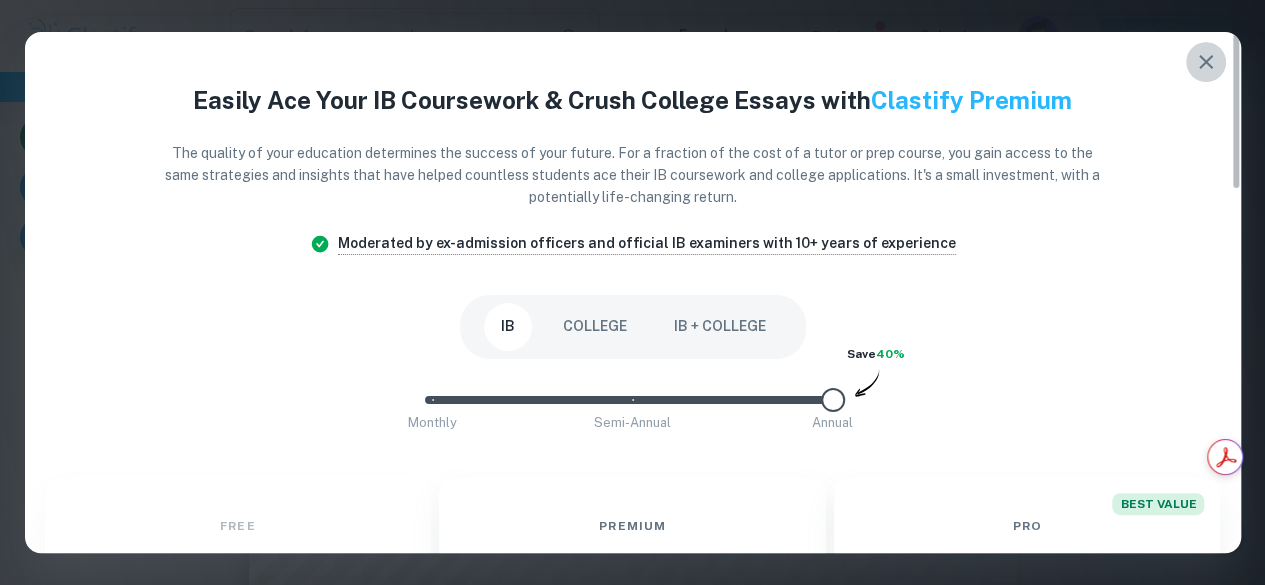 click at bounding box center [1206, 62] 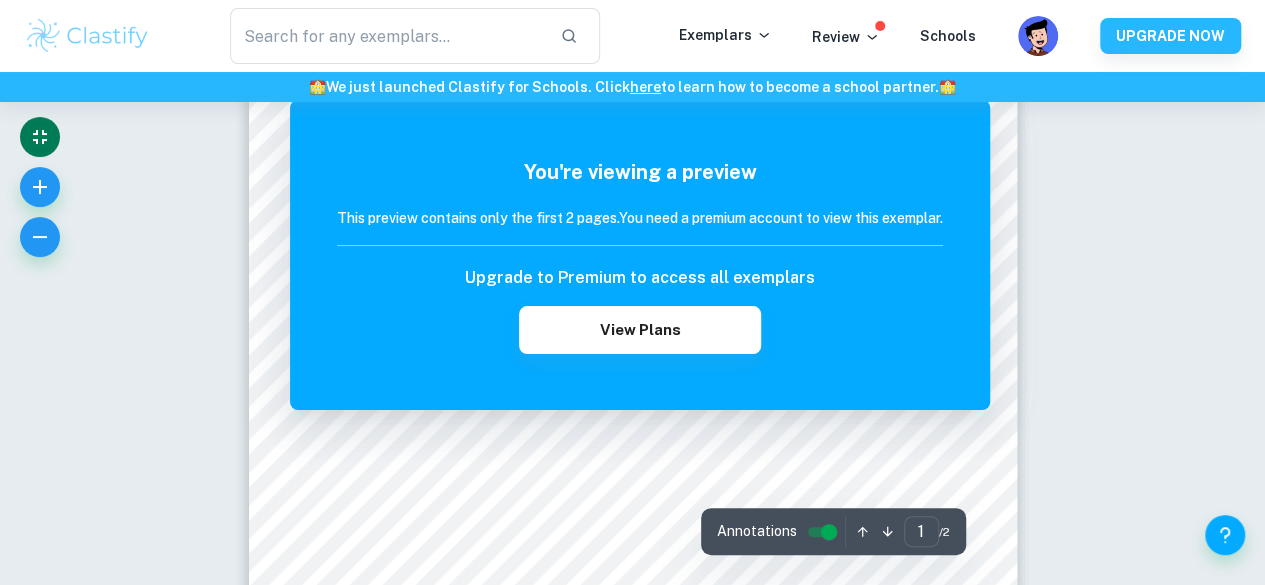 scroll, scrollTop: 0, scrollLeft: 0, axis: both 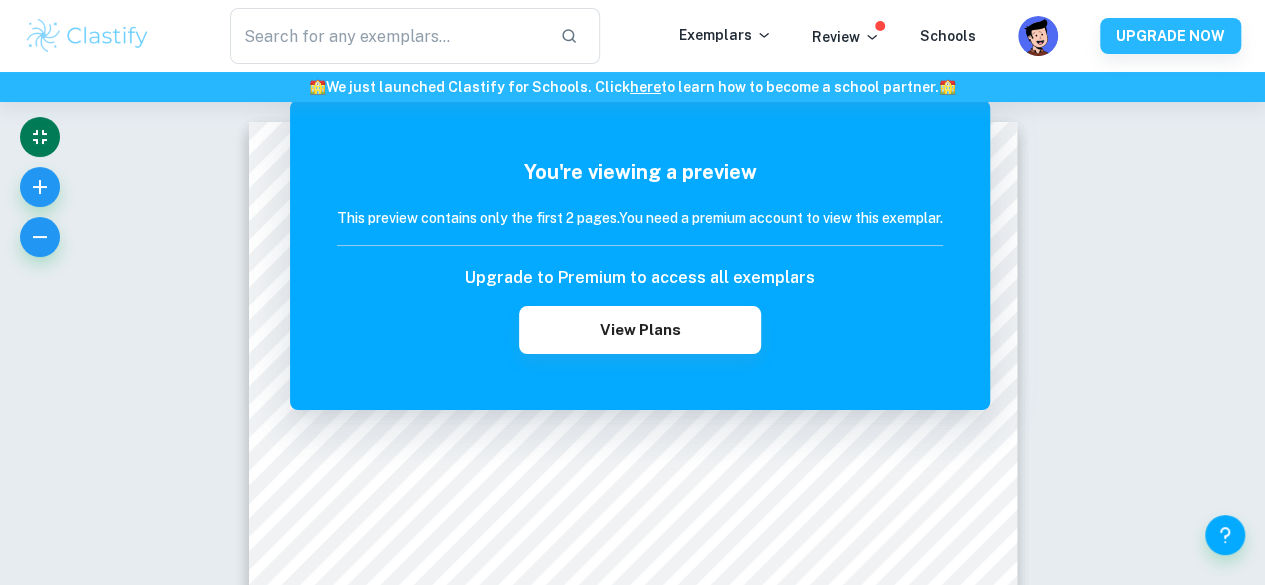 type on "chemistry IA reactivity" 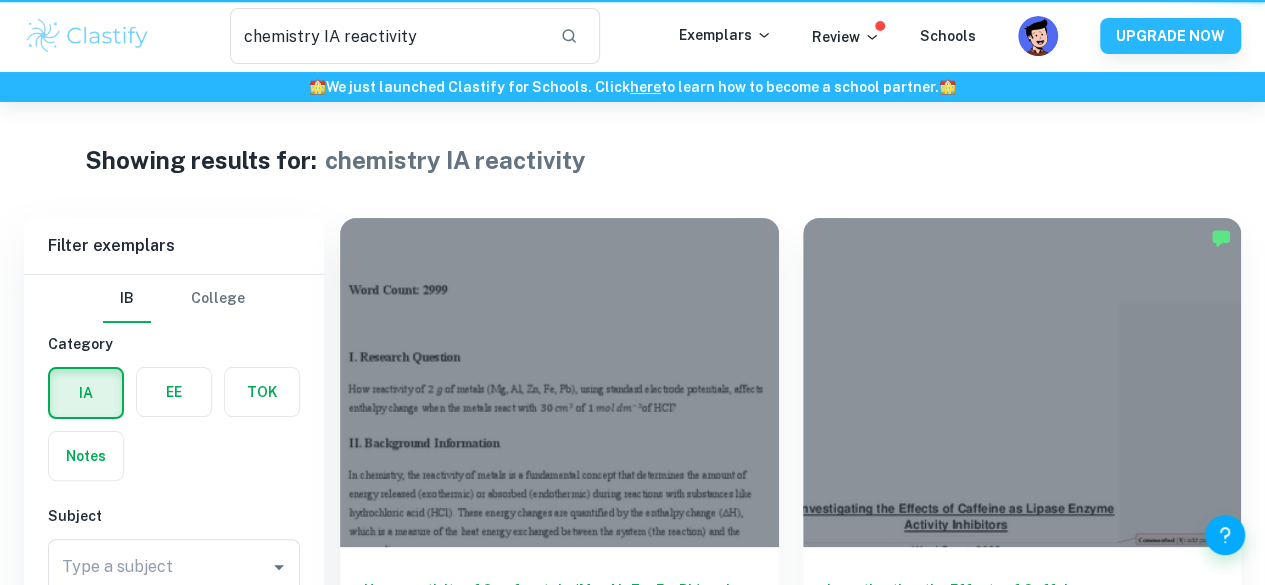 scroll, scrollTop: 464, scrollLeft: 0, axis: vertical 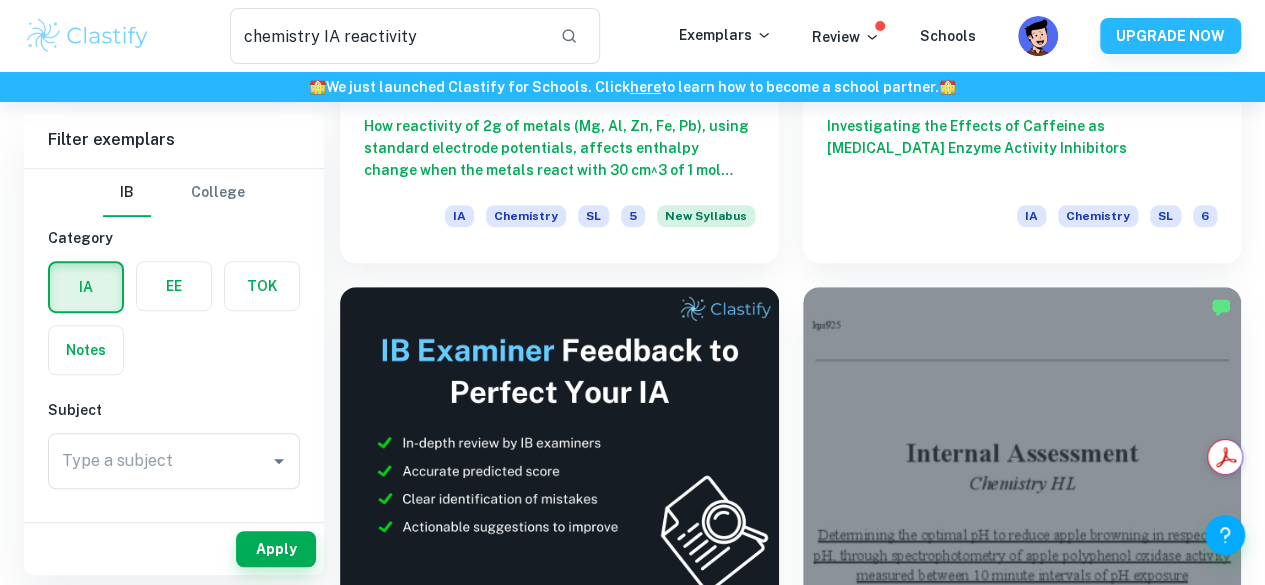 click at bounding box center [559, 979] 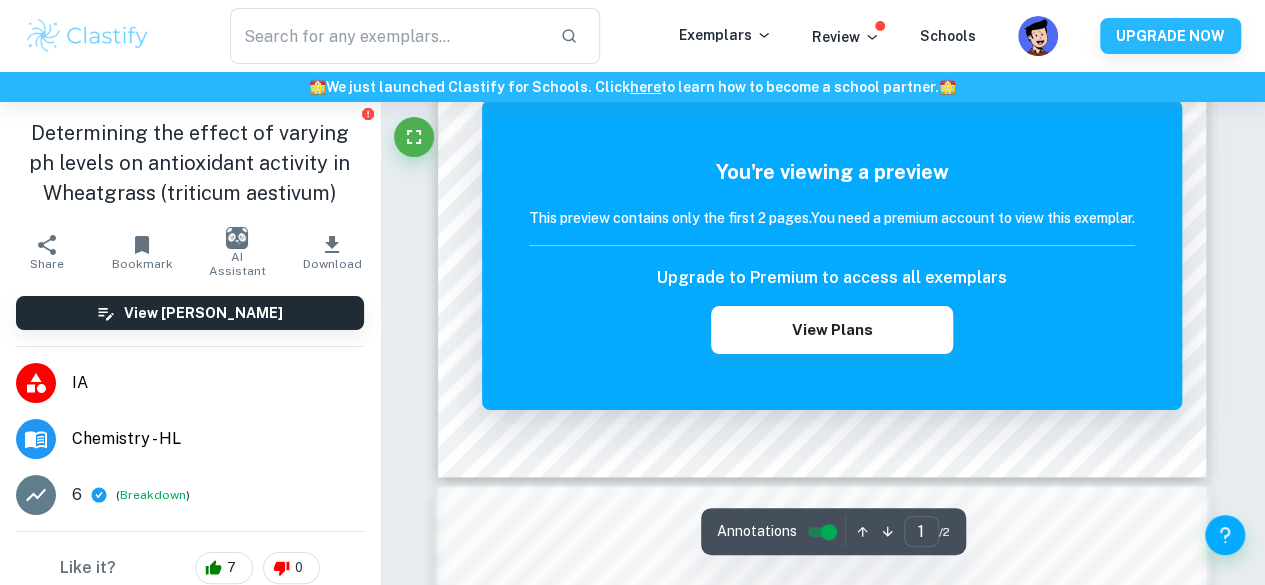scroll, scrollTop: 0, scrollLeft: 0, axis: both 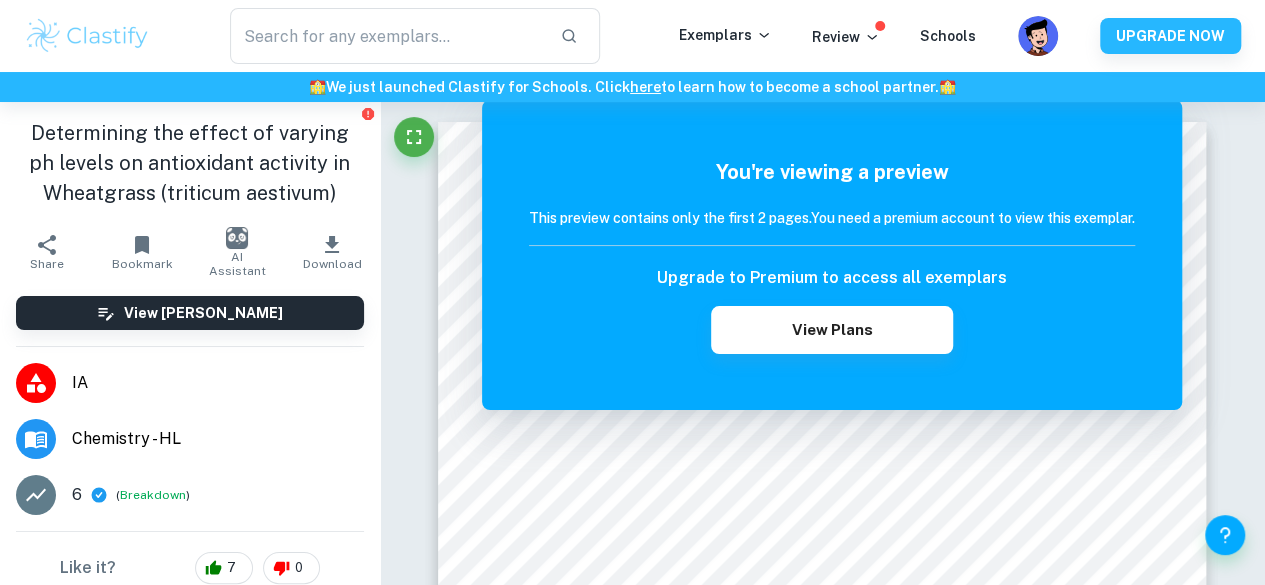 type on "chemistry IA reactivity" 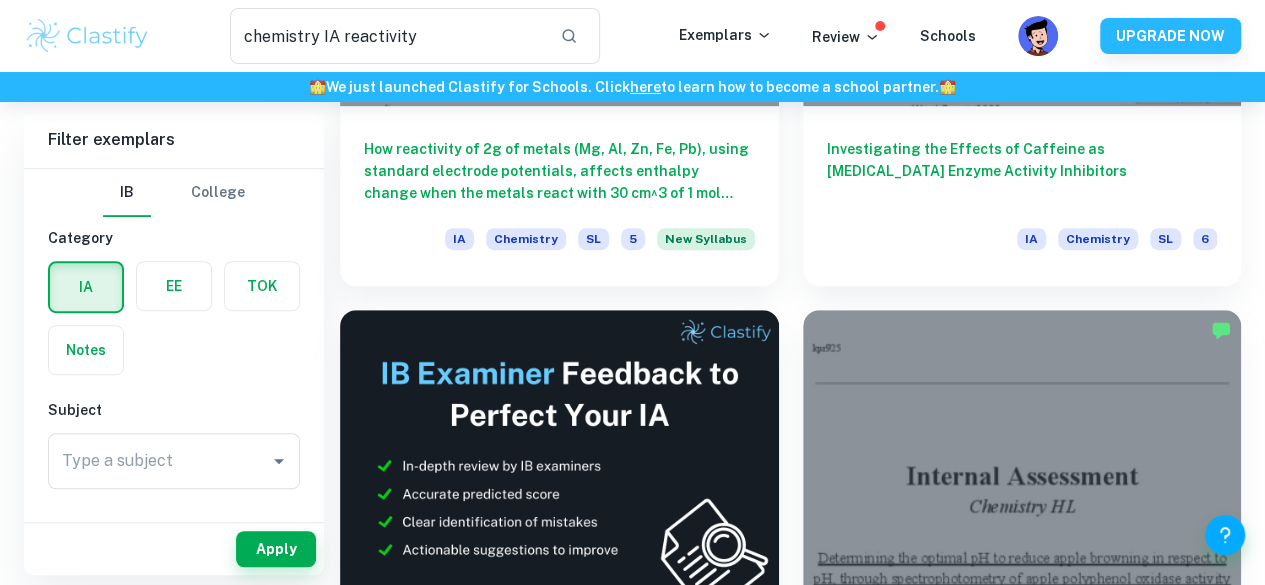 scroll, scrollTop: 464, scrollLeft: 0, axis: vertical 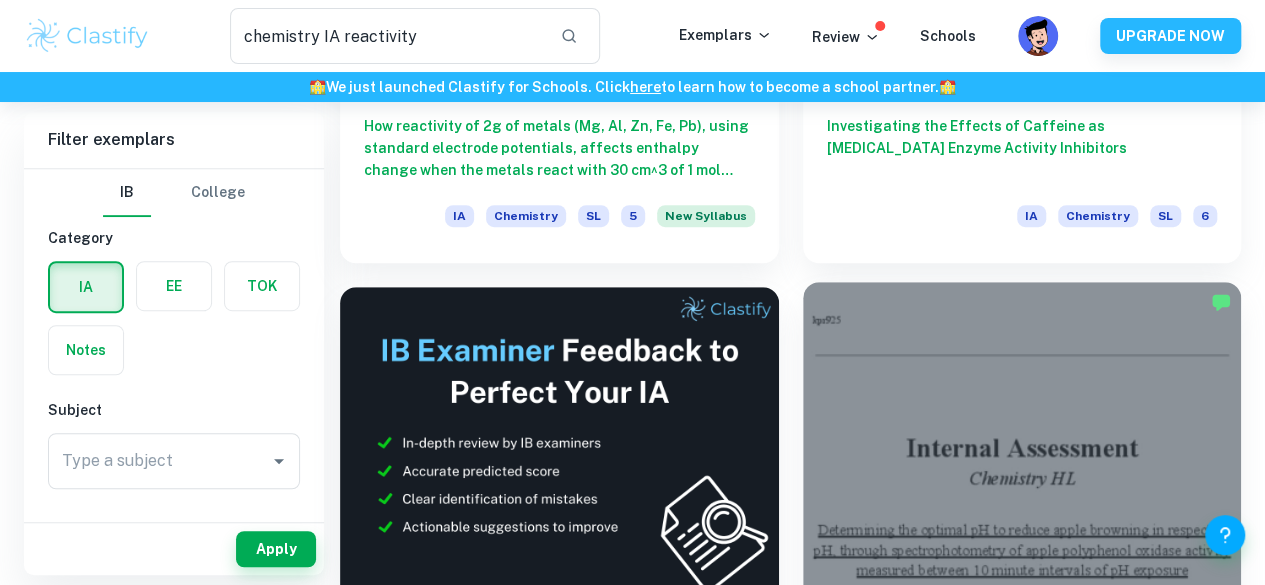 click on "How do different pHs affect the enzymatic [PERSON_NAME] of apples, based on the
[MEDICAL_DATA] of its polyphenol oxidase activity at their respective pHs, and what is the
optimal pH to use to reduce apple [PERSON_NAME] after 10 minute intervals of exposure?" at bounding box center (1022, 676) 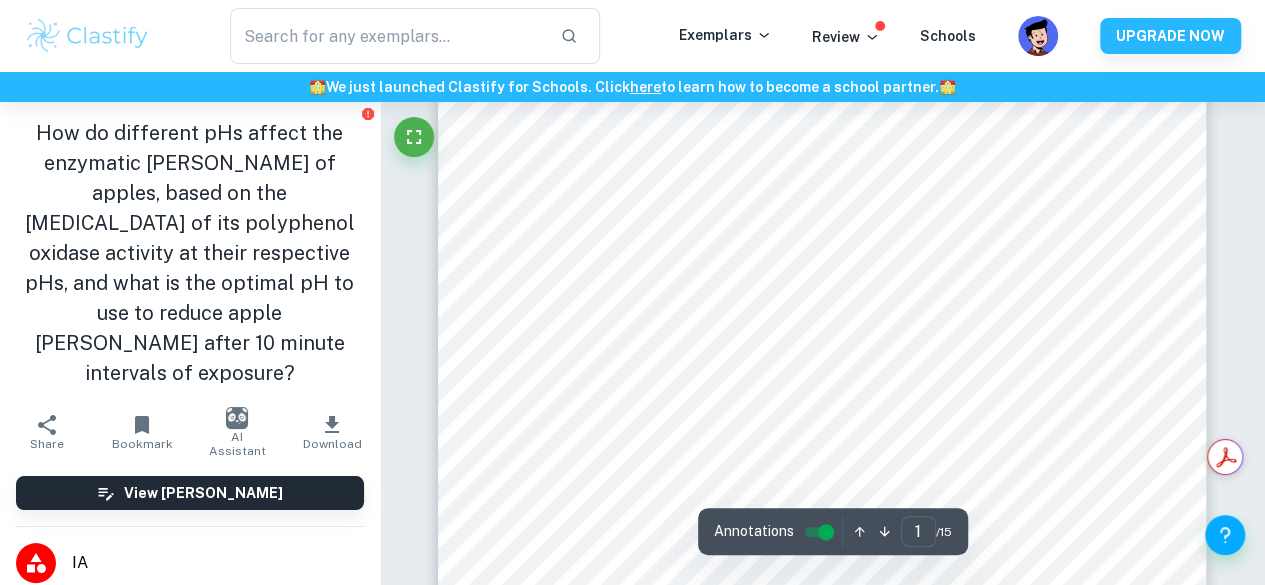 scroll, scrollTop: 255, scrollLeft: 0, axis: vertical 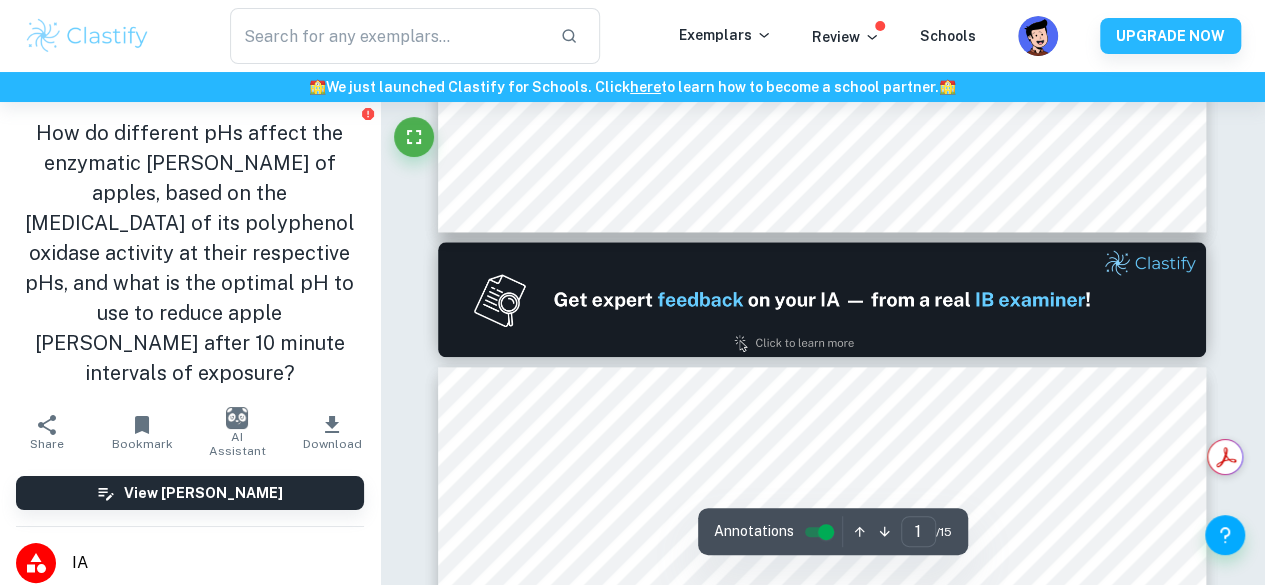 type on "2" 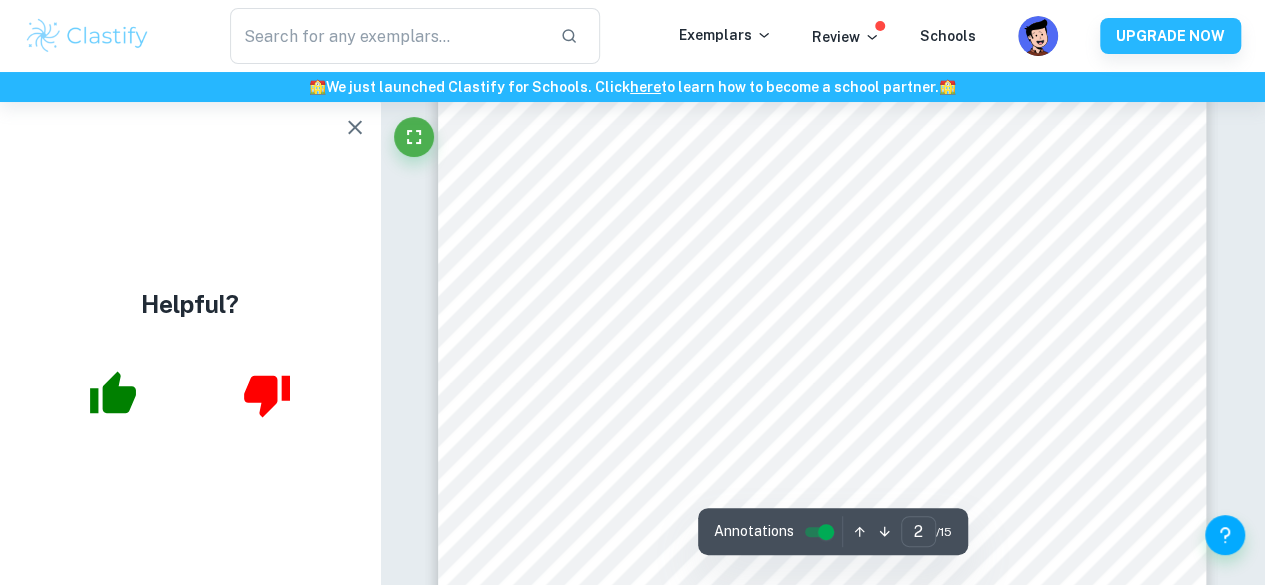 scroll, scrollTop: 1617, scrollLeft: 0, axis: vertical 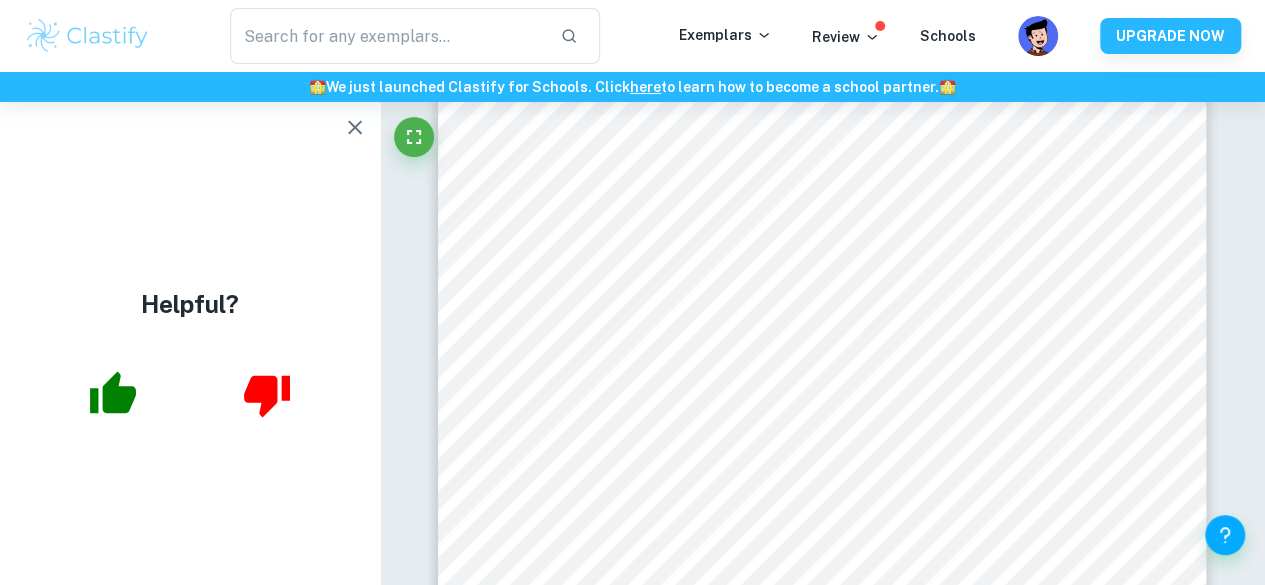 click at bounding box center (380, -1515) 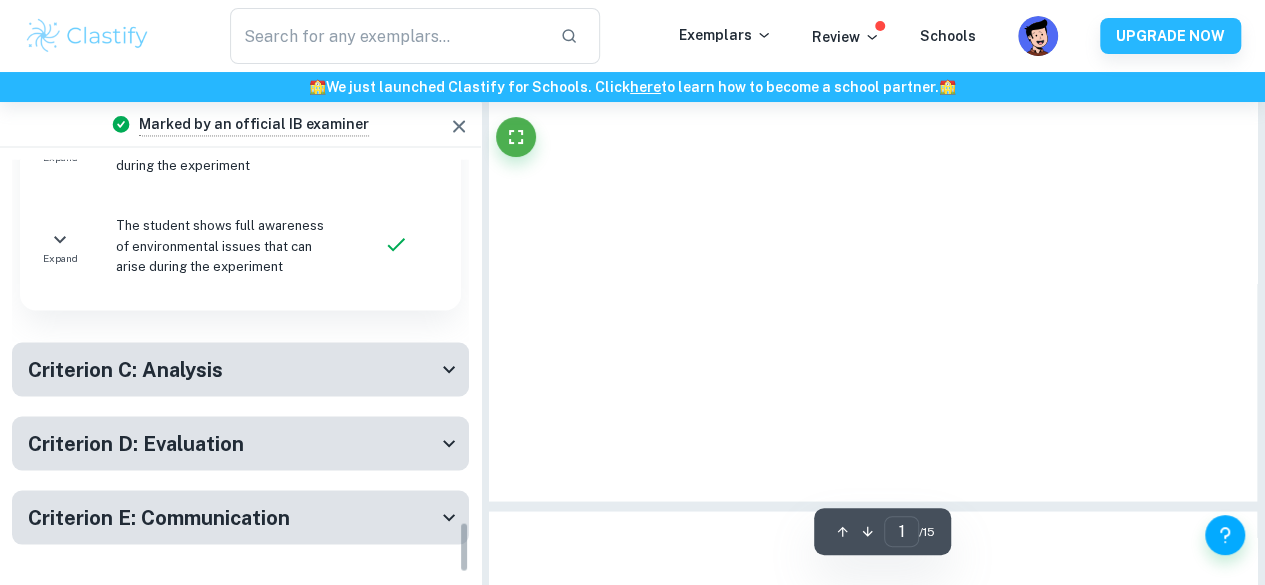 scroll, scrollTop: 1646, scrollLeft: 0, axis: vertical 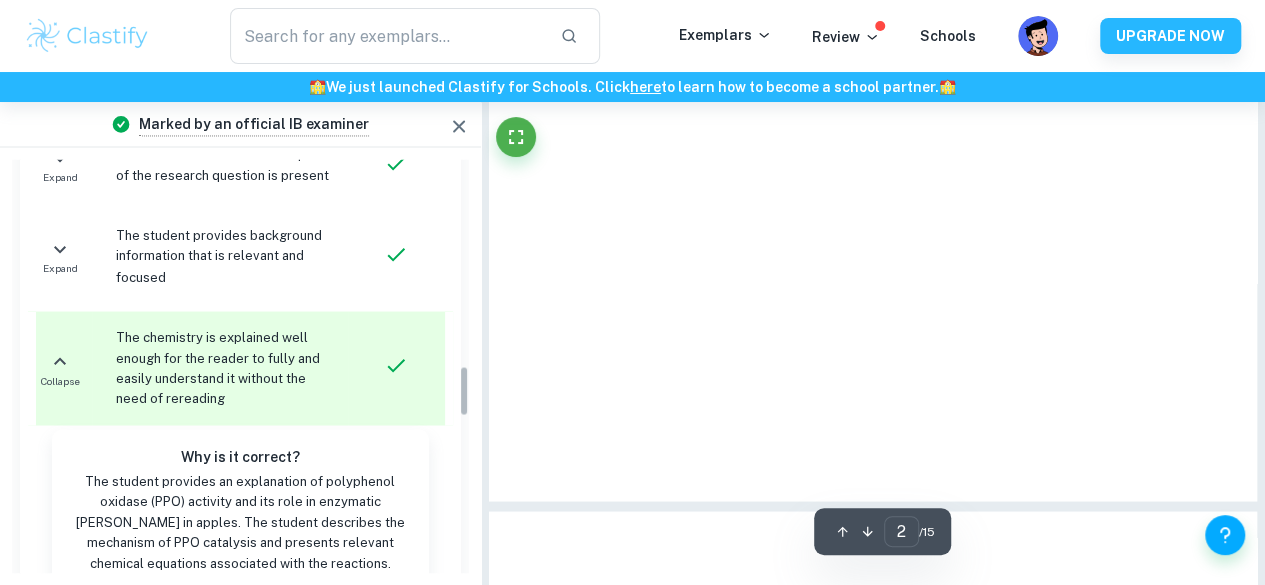 type on "2" 